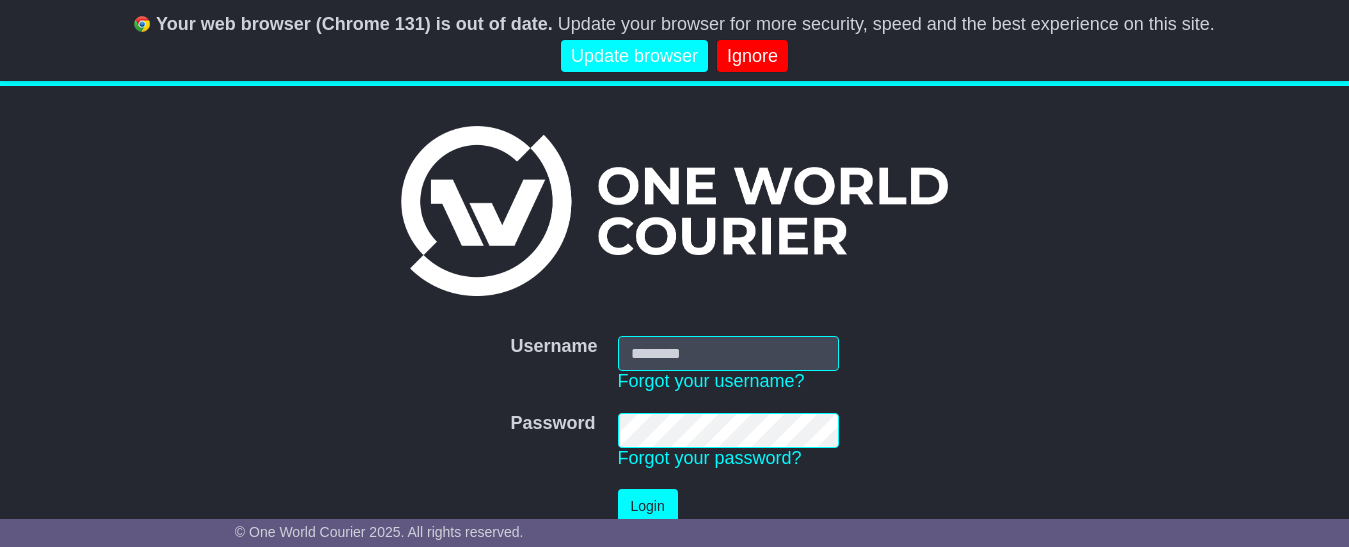scroll, scrollTop: 0, scrollLeft: 0, axis: both 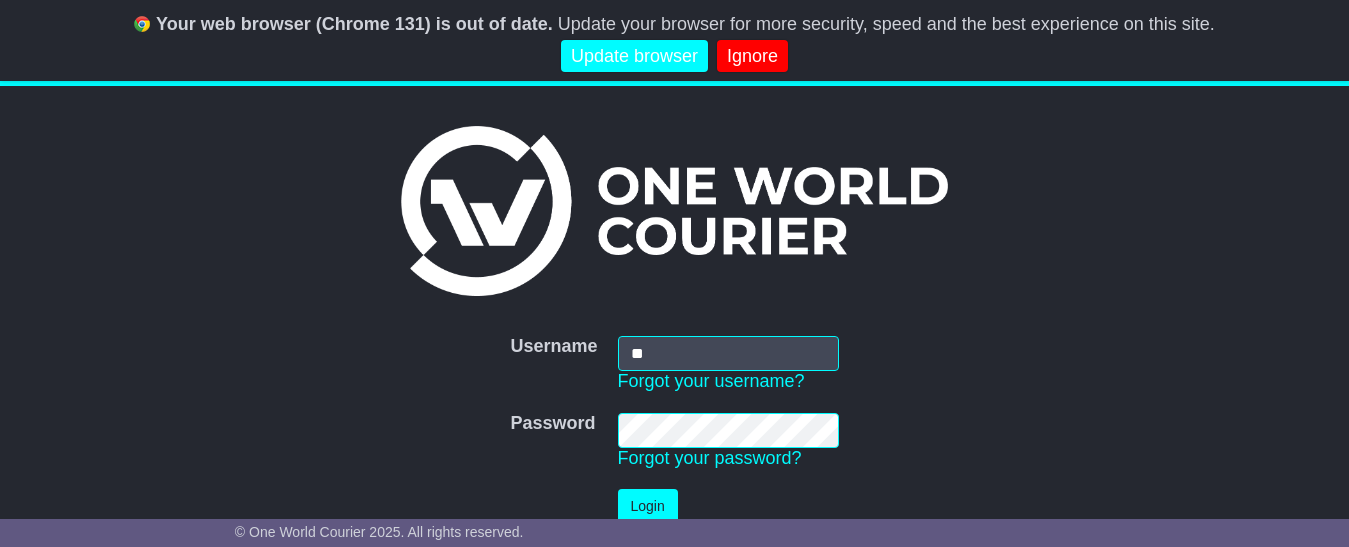 type on "**********" 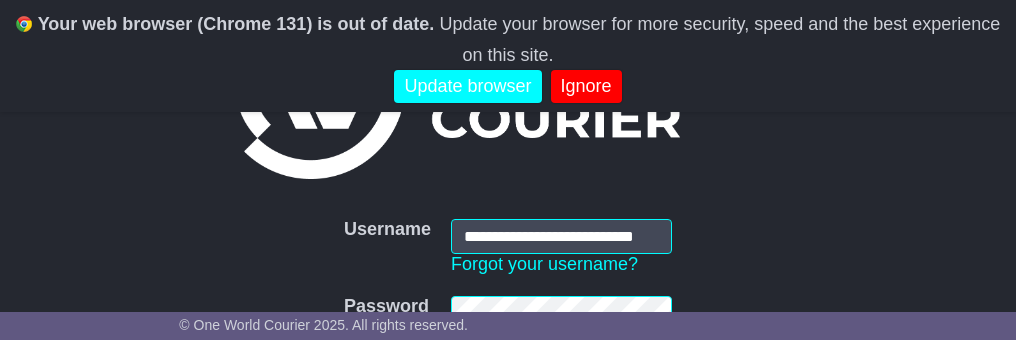 scroll, scrollTop: 300, scrollLeft: 0, axis: vertical 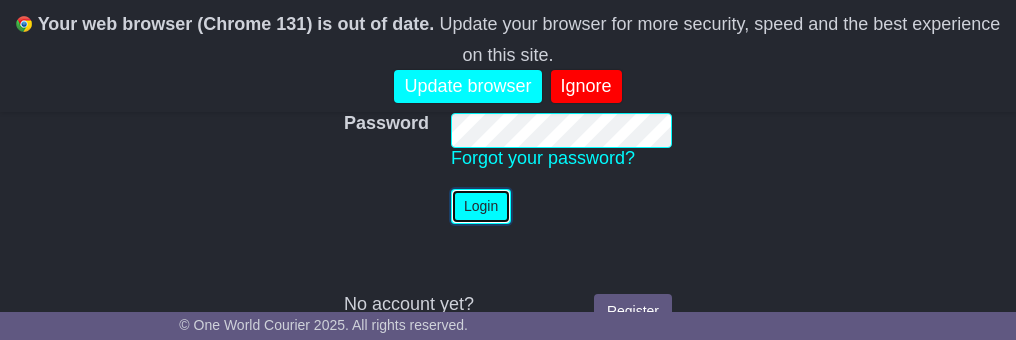 click on "Login" at bounding box center (481, 206) 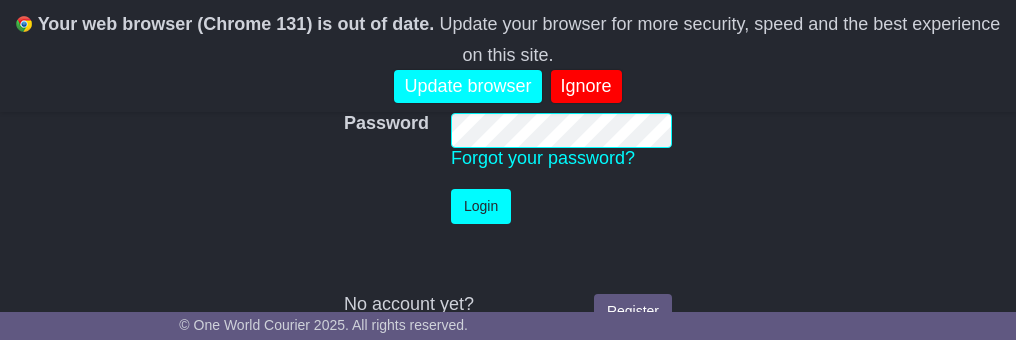 scroll, scrollTop: 81, scrollLeft: 0, axis: vertical 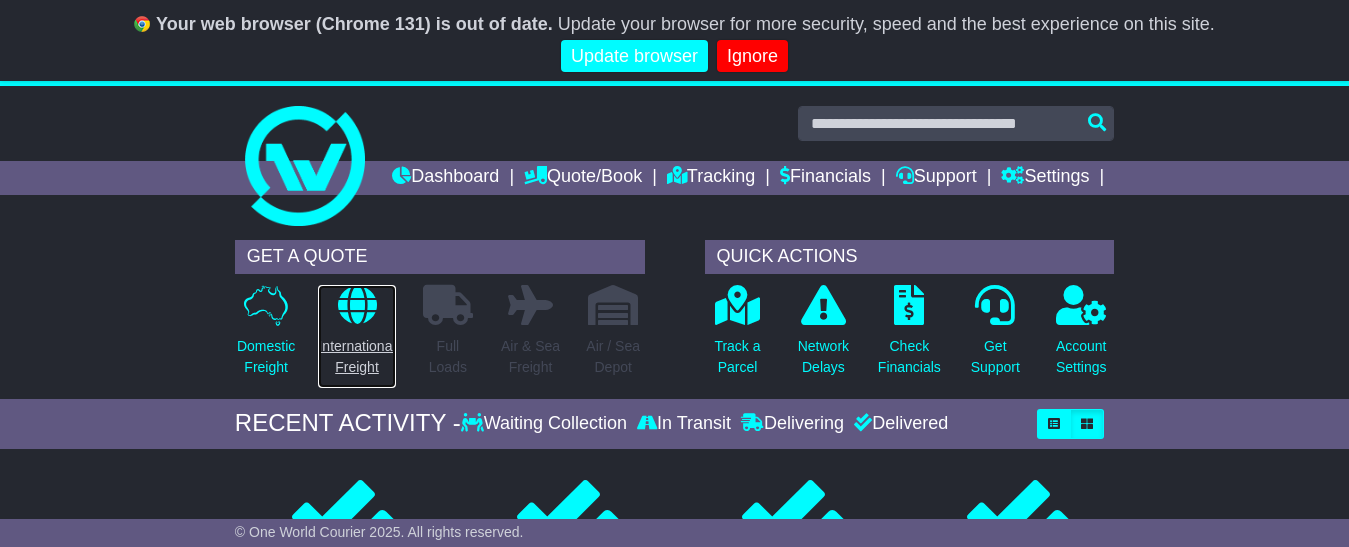 click at bounding box center [357, 305] 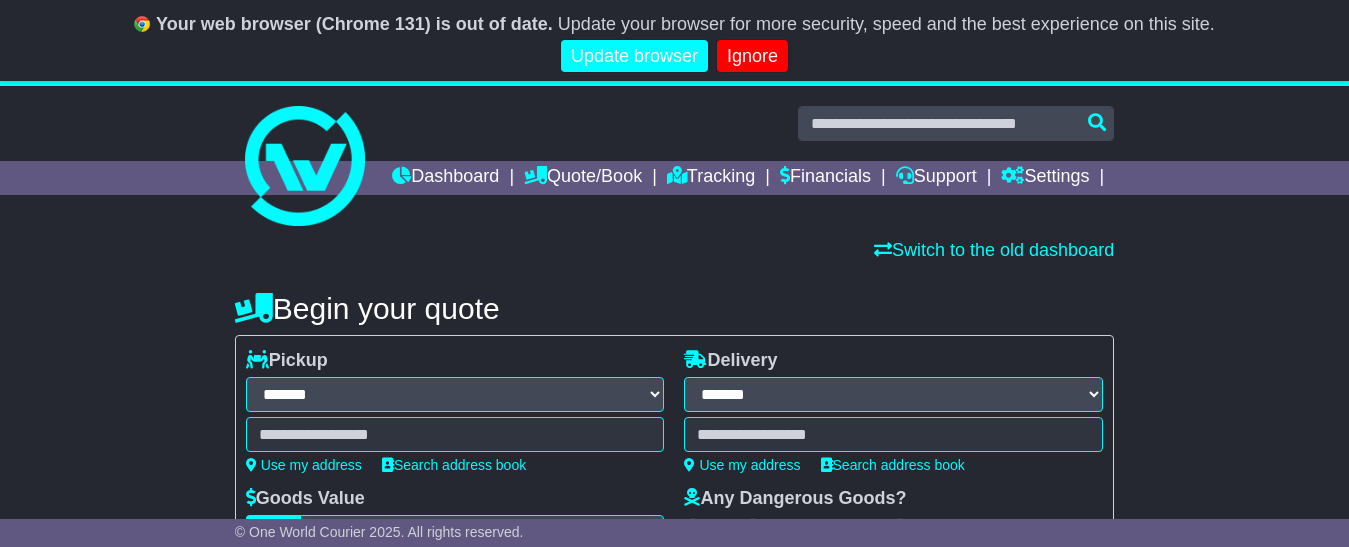 scroll, scrollTop: 0, scrollLeft: 0, axis: both 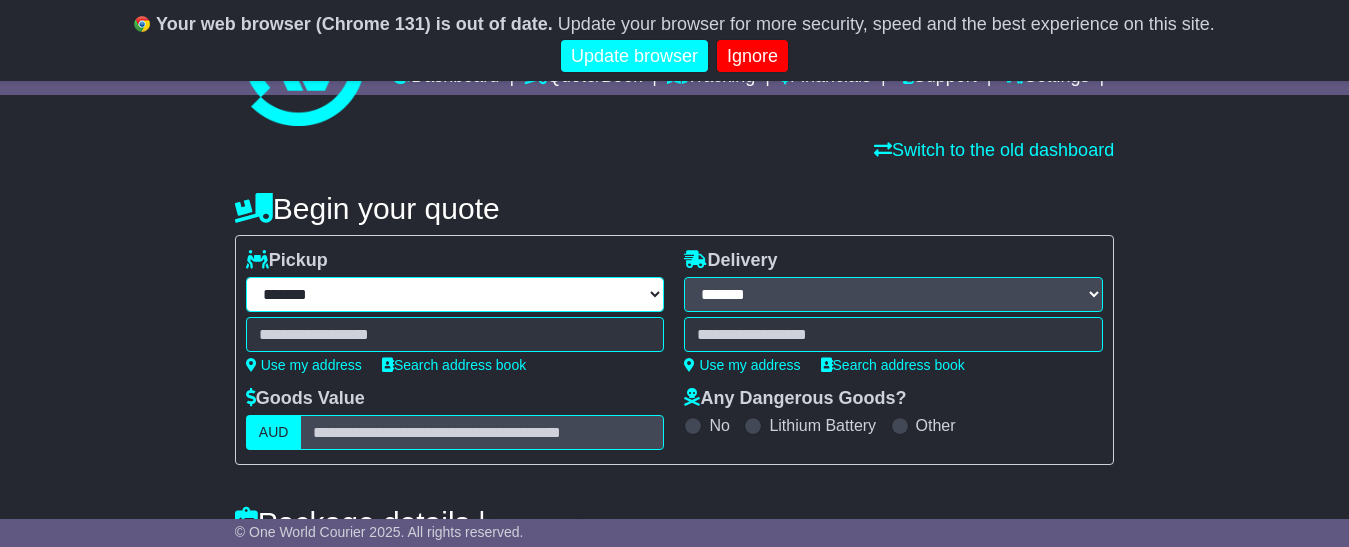 click on "**********" at bounding box center (455, 294) 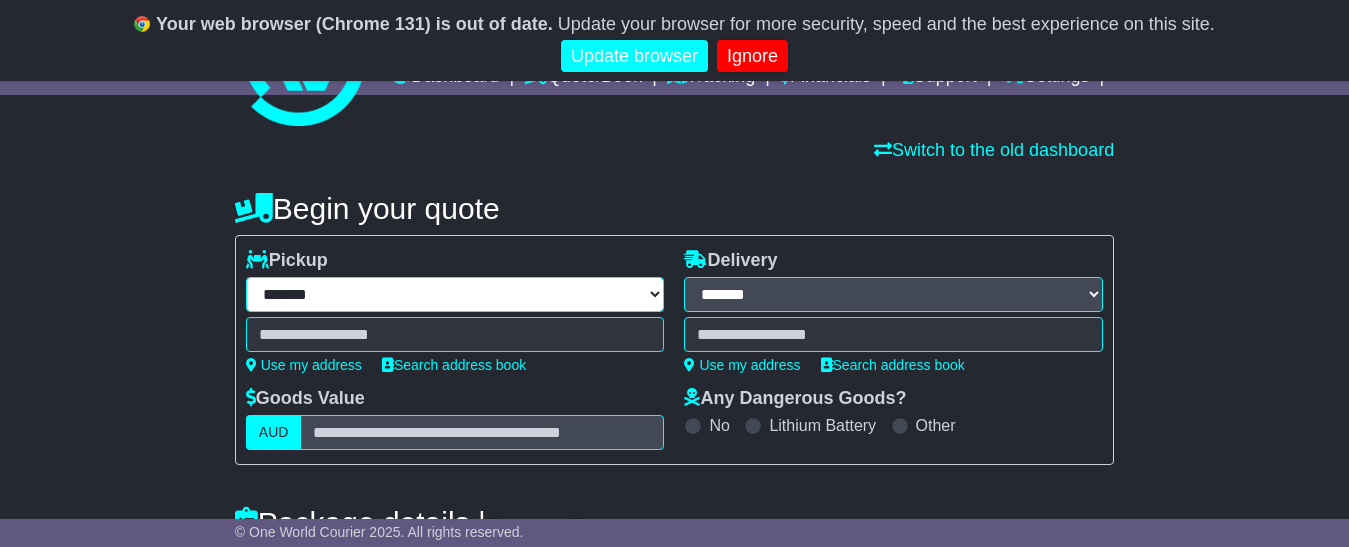 select on "***" 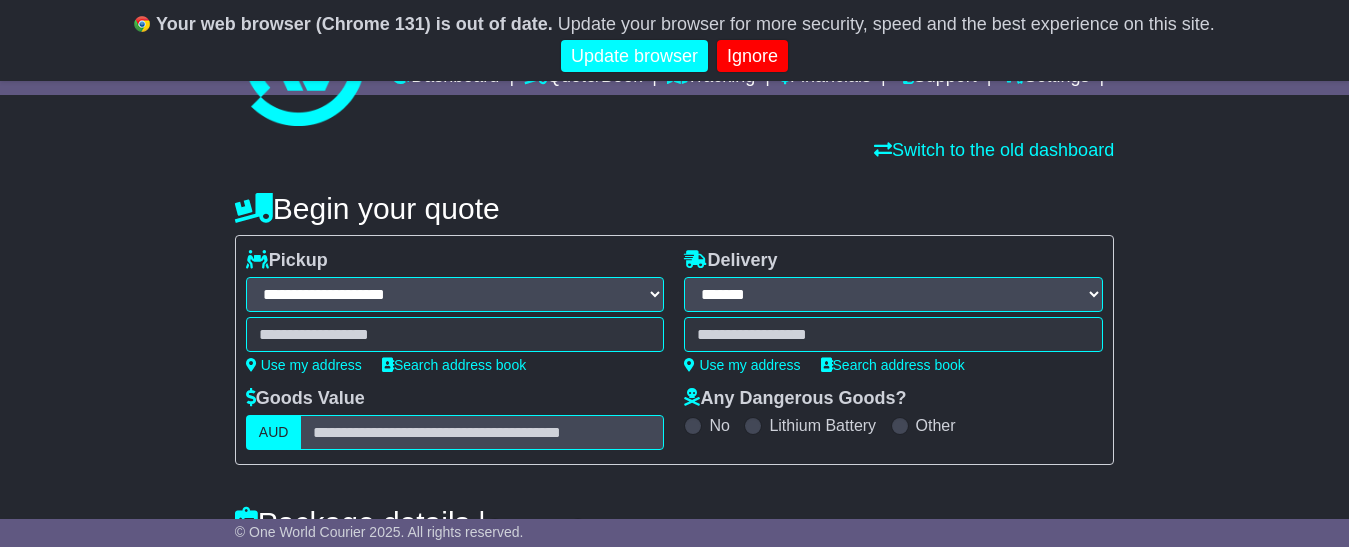 click on "**********" at bounding box center (455, 294) 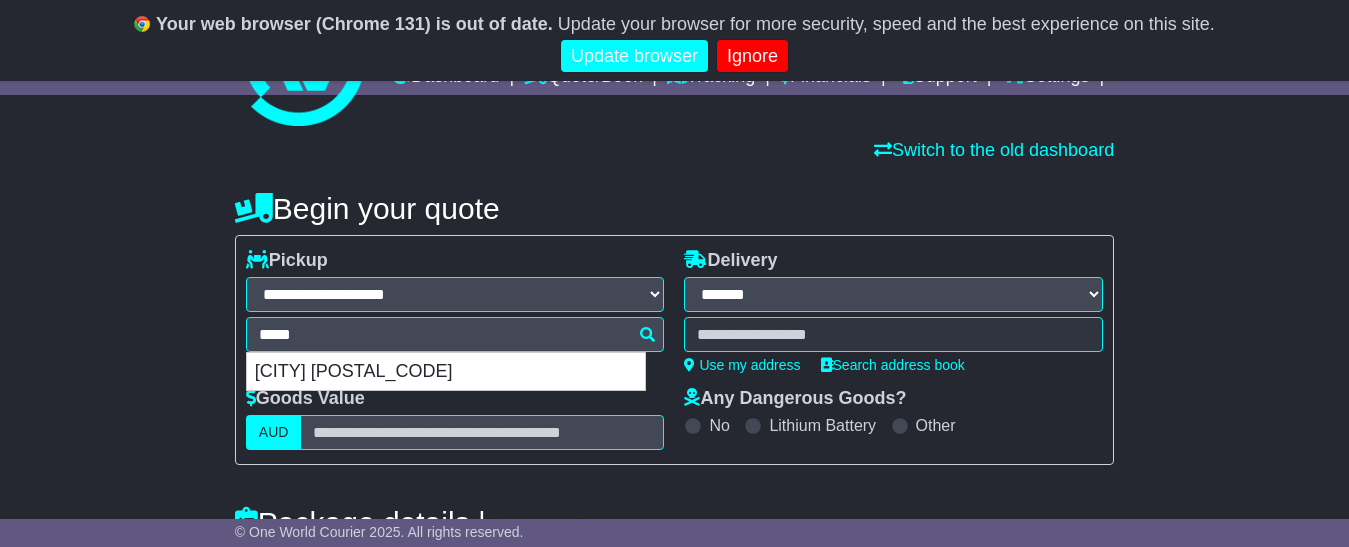click on "BELDING 48809" at bounding box center [446, 372] 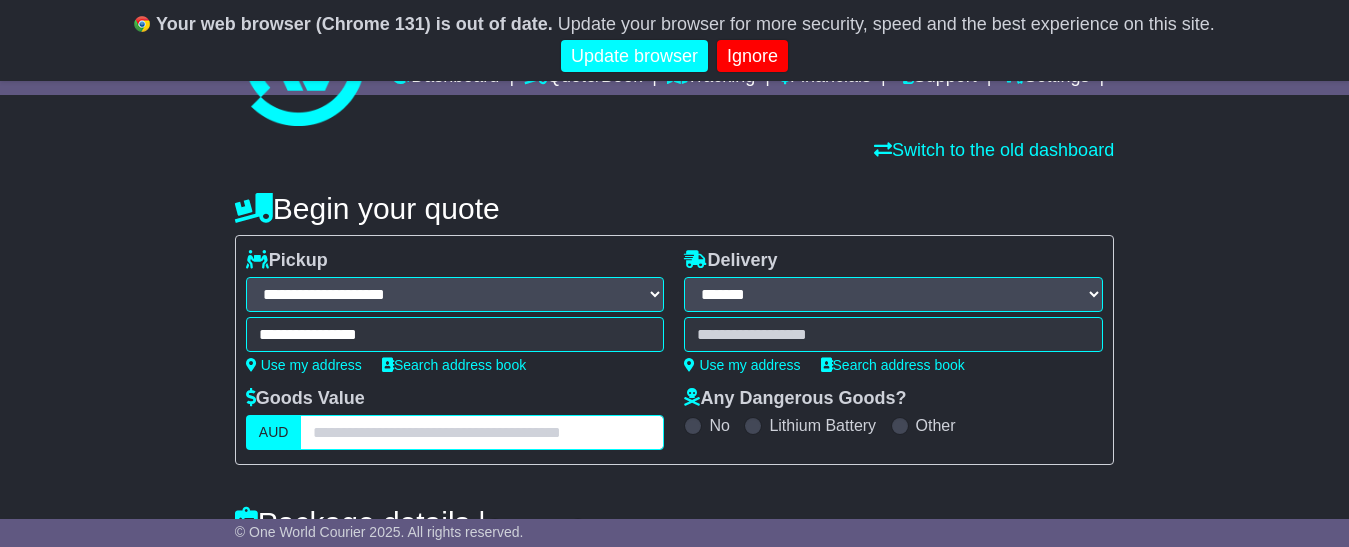 click at bounding box center [482, 432] 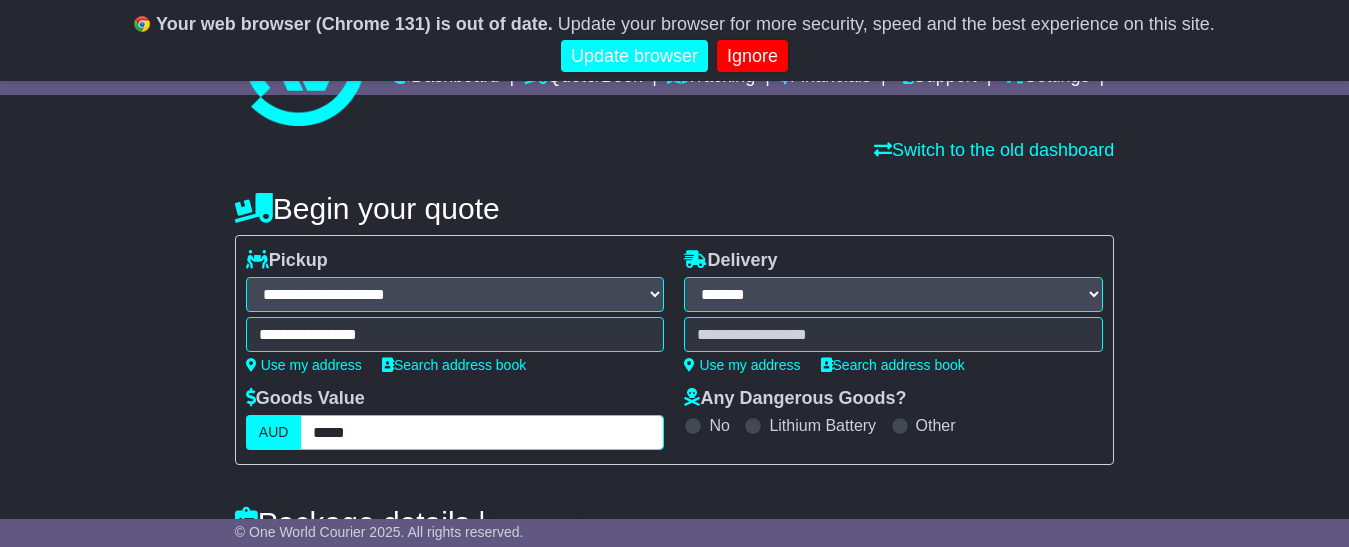 type on "*****" 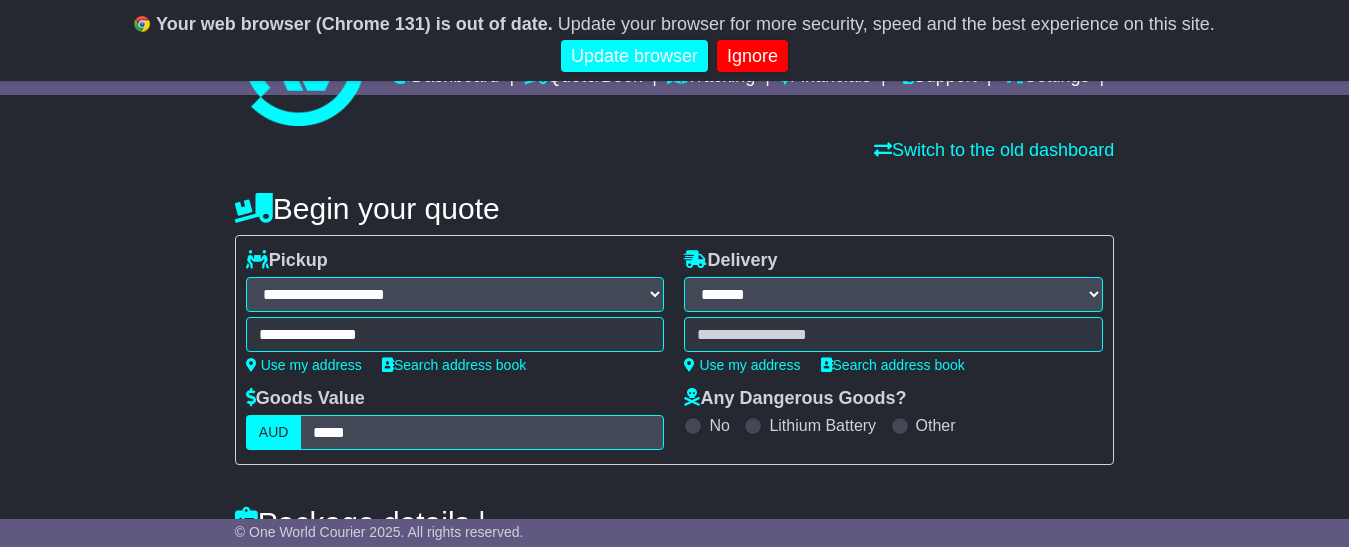 click at bounding box center [455, 334] 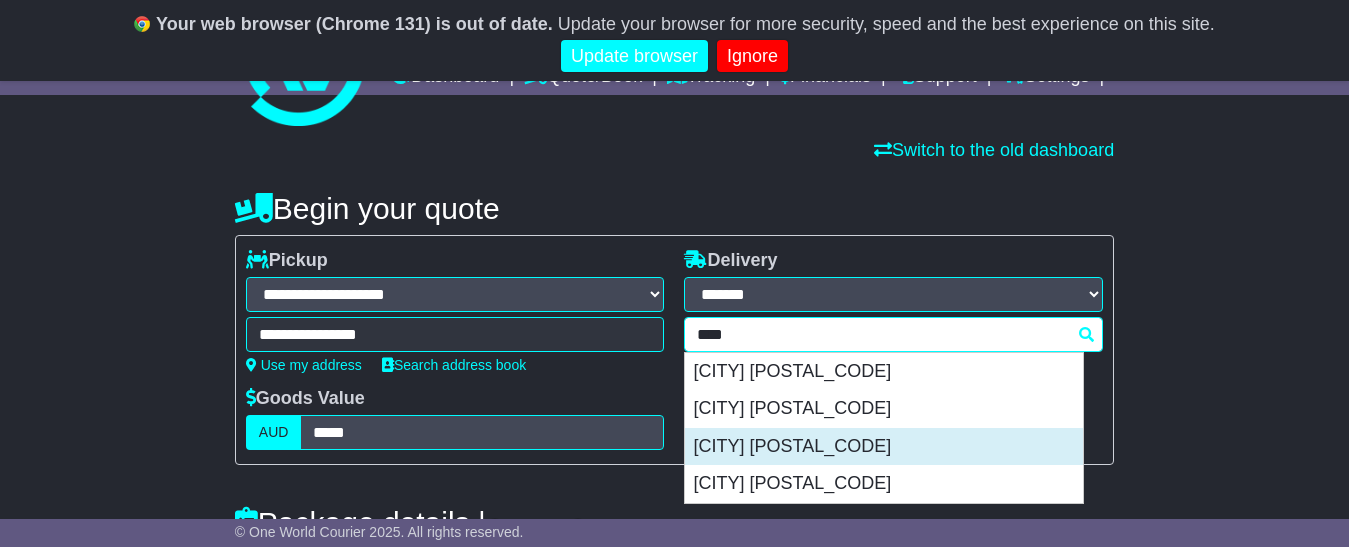 click on "SEVEN HILLS 2147" at bounding box center [884, 447] 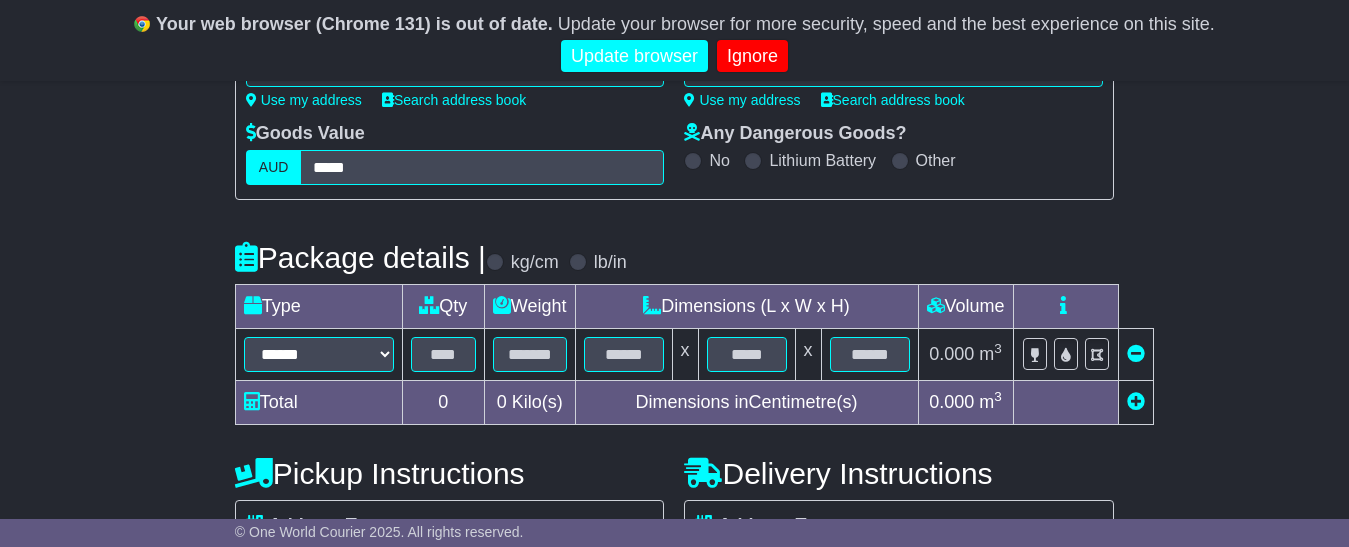 scroll, scrollTop: 400, scrollLeft: 0, axis: vertical 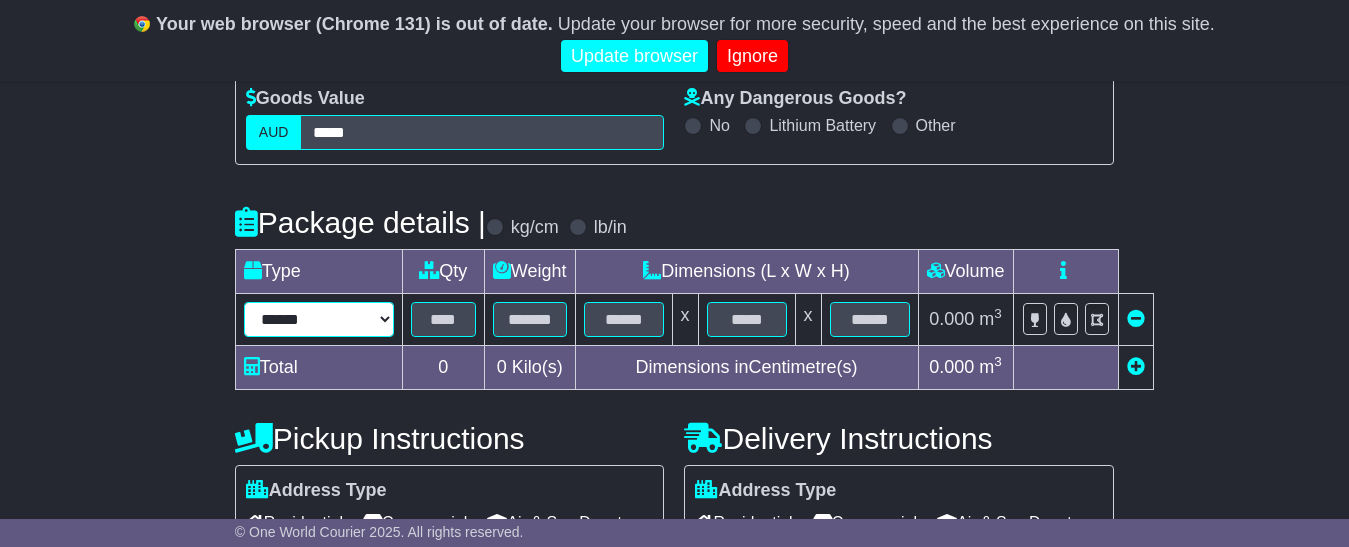 click on "****** ****** *** ******** ***** **** **** ****** *** *******" at bounding box center (319, 319) 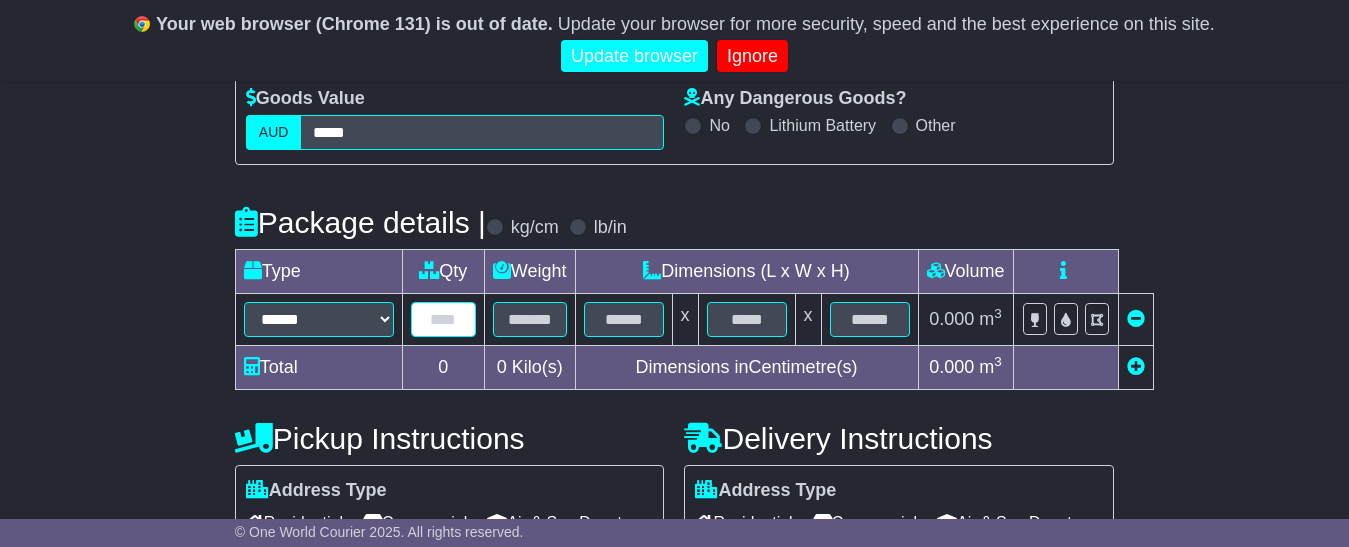 click at bounding box center [443, 319] 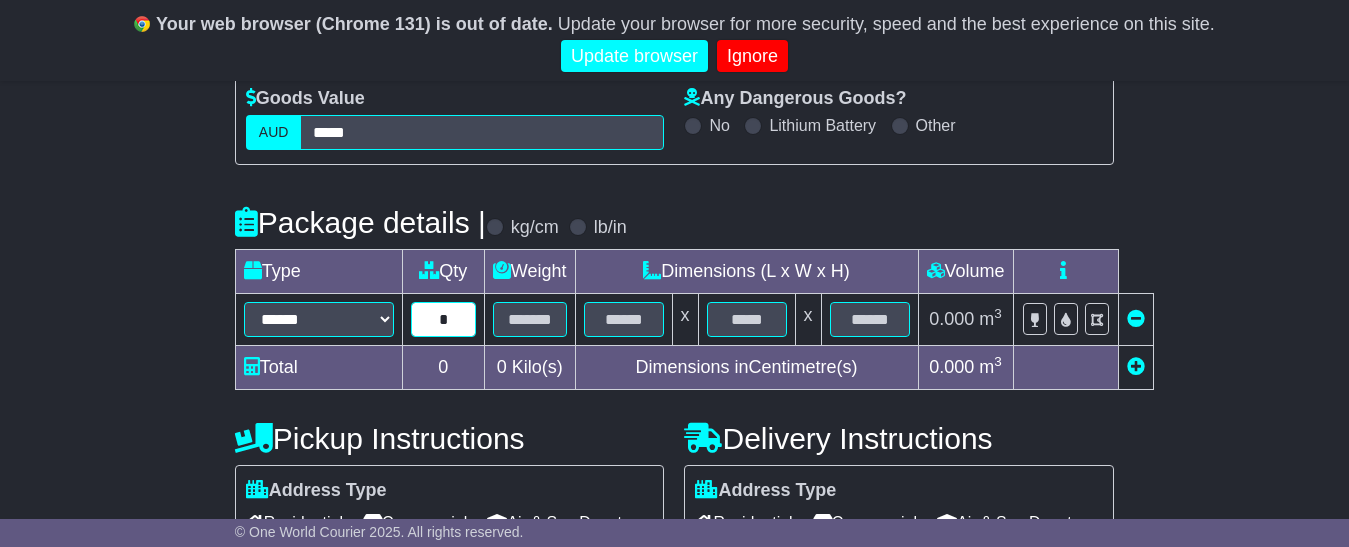 type on "*" 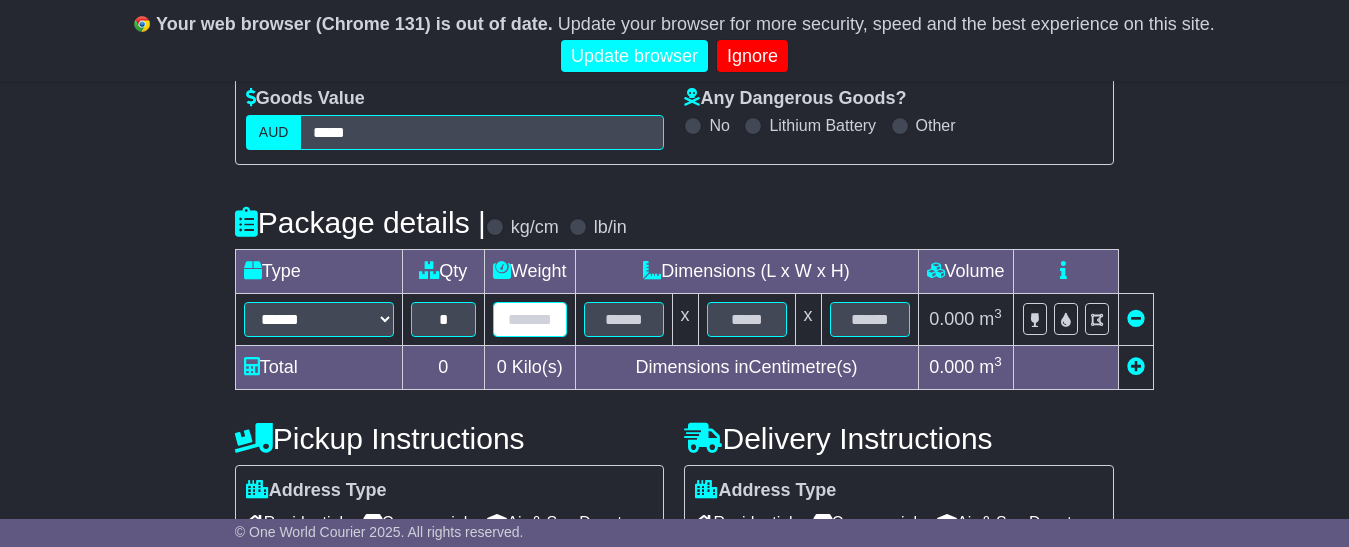 click at bounding box center (443, 319) 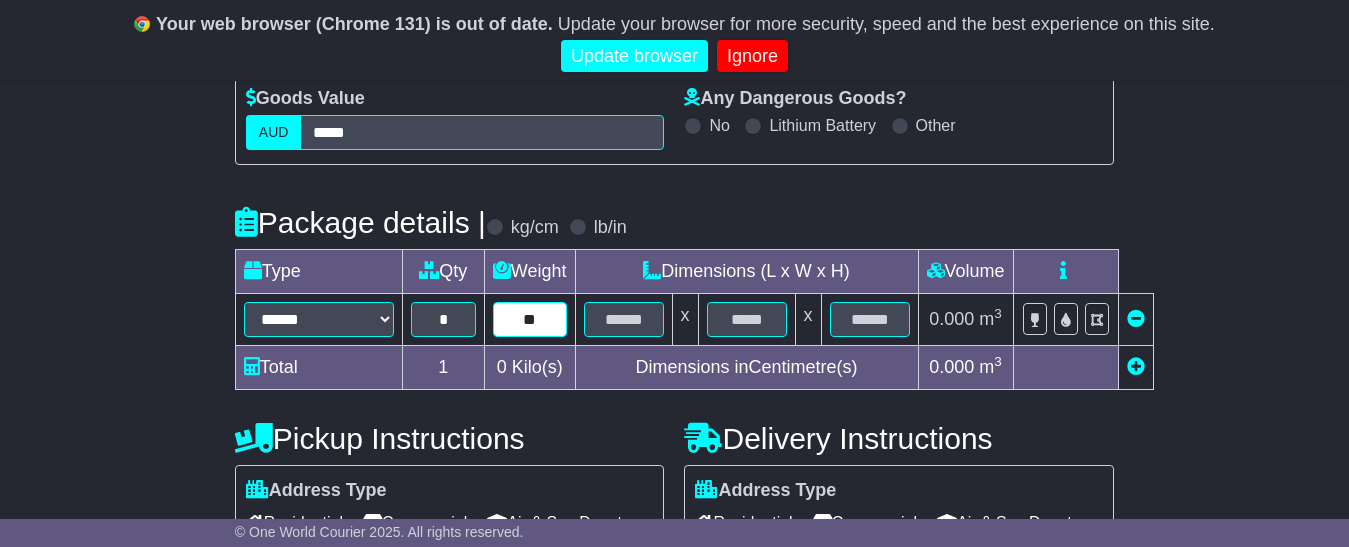 type on "**" 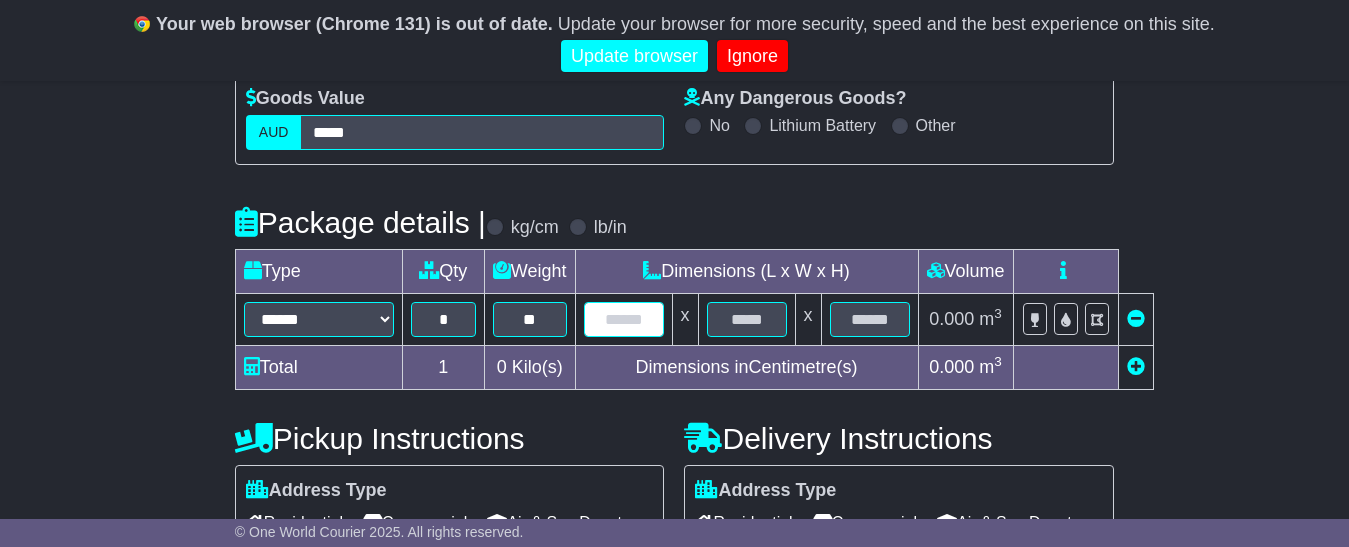 click at bounding box center (624, 319) 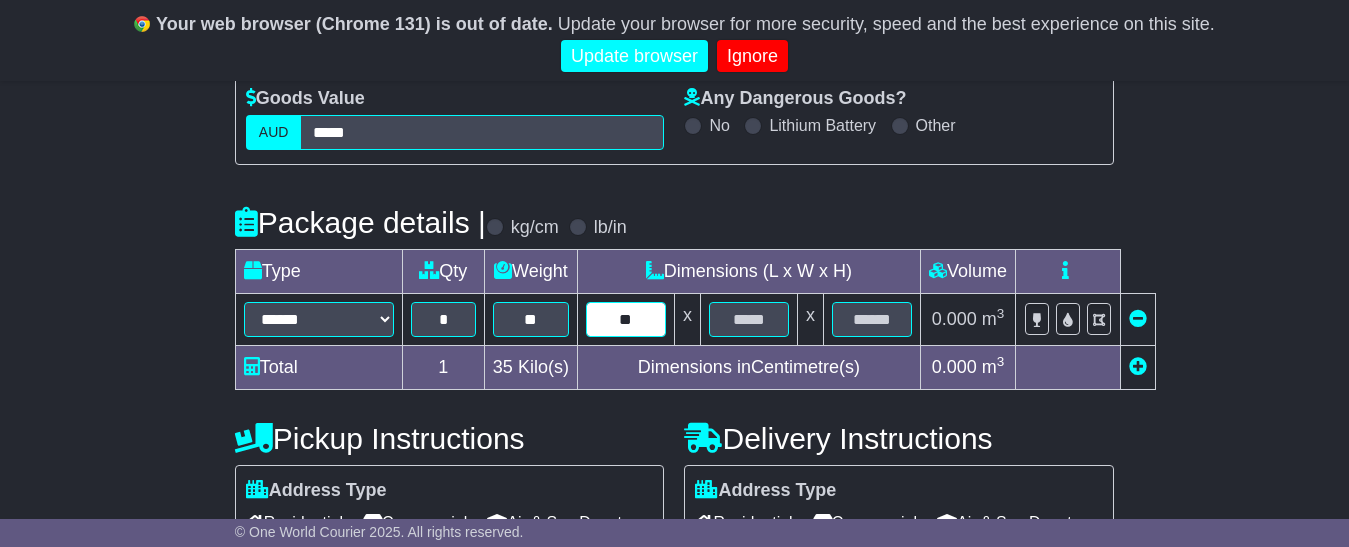 type on "**" 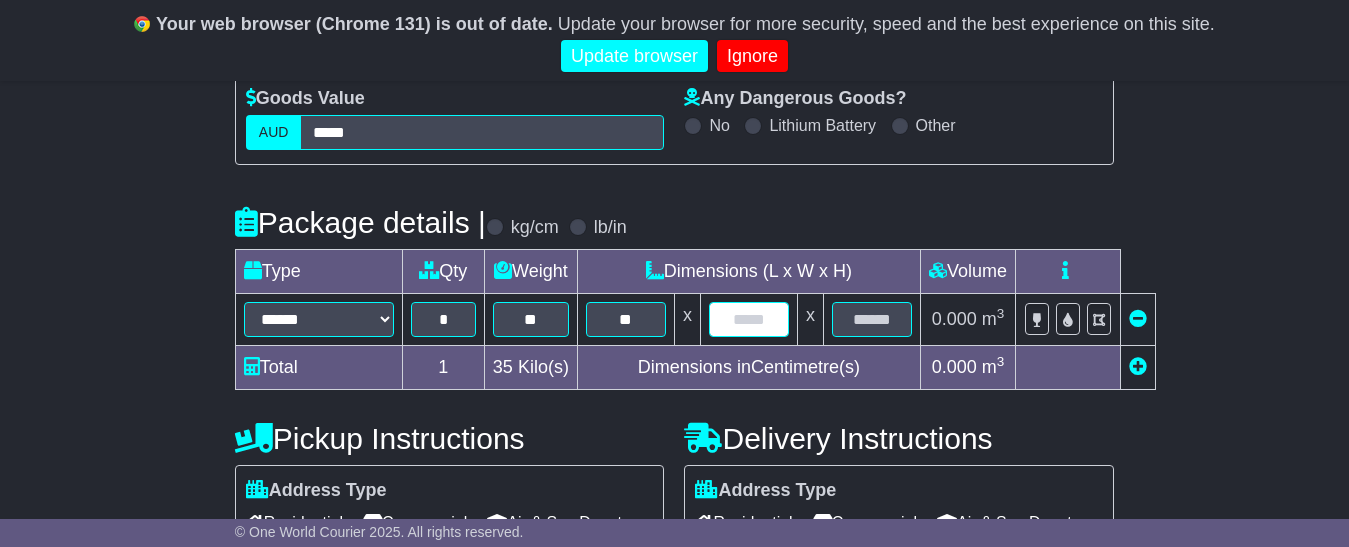 click at bounding box center (626, 319) 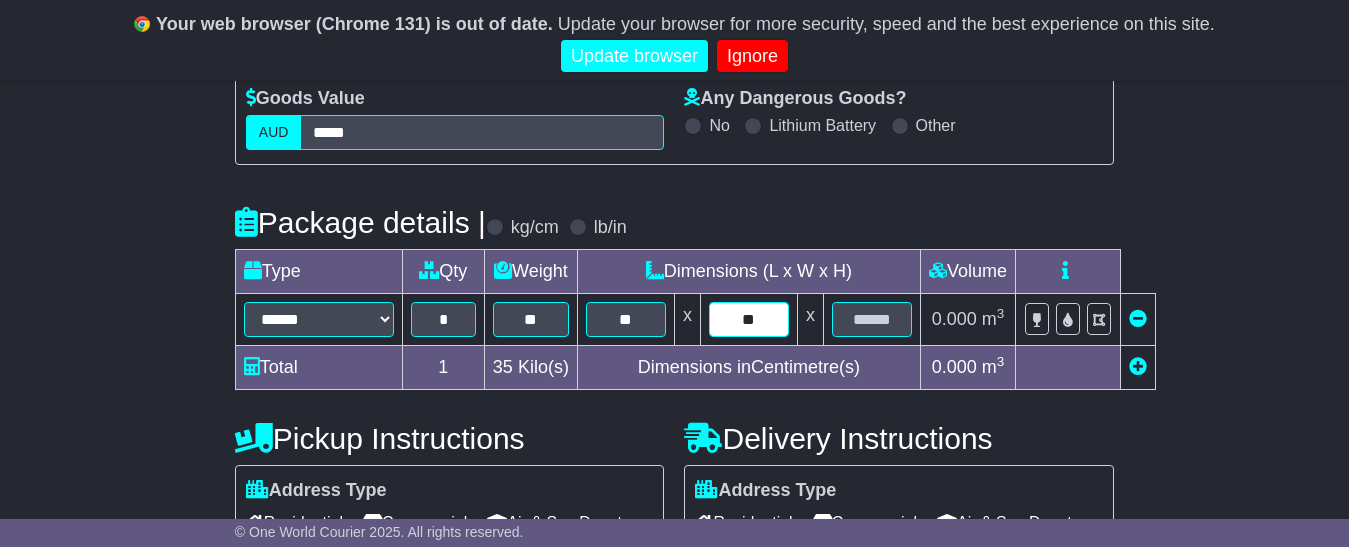 type on "**" 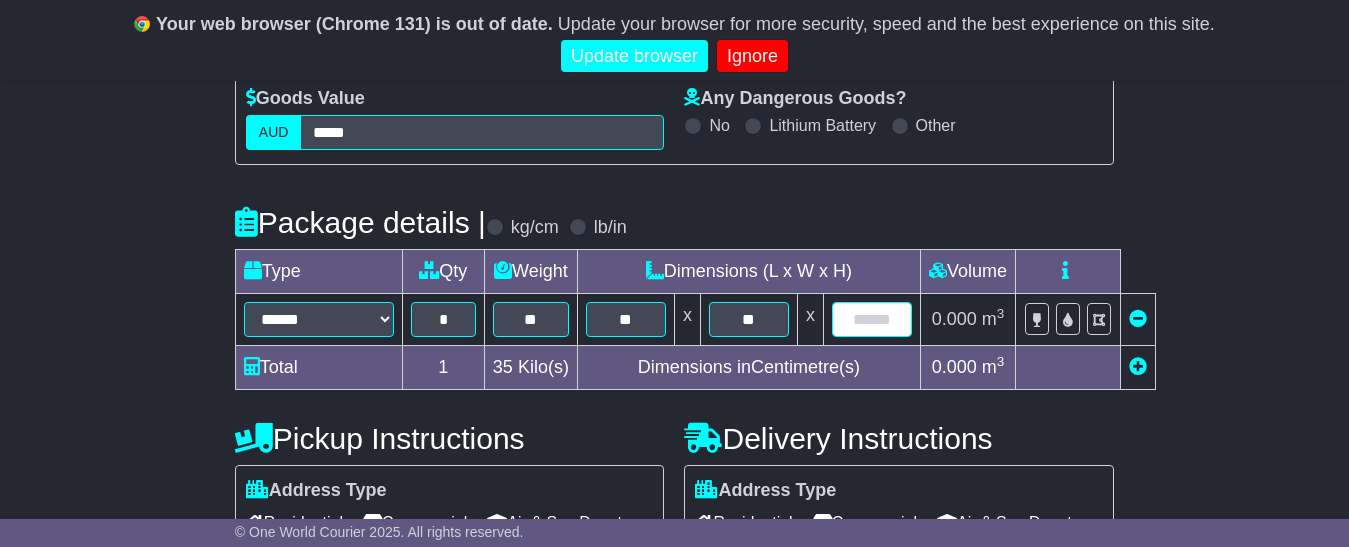 click at bounding box center (626, 319) 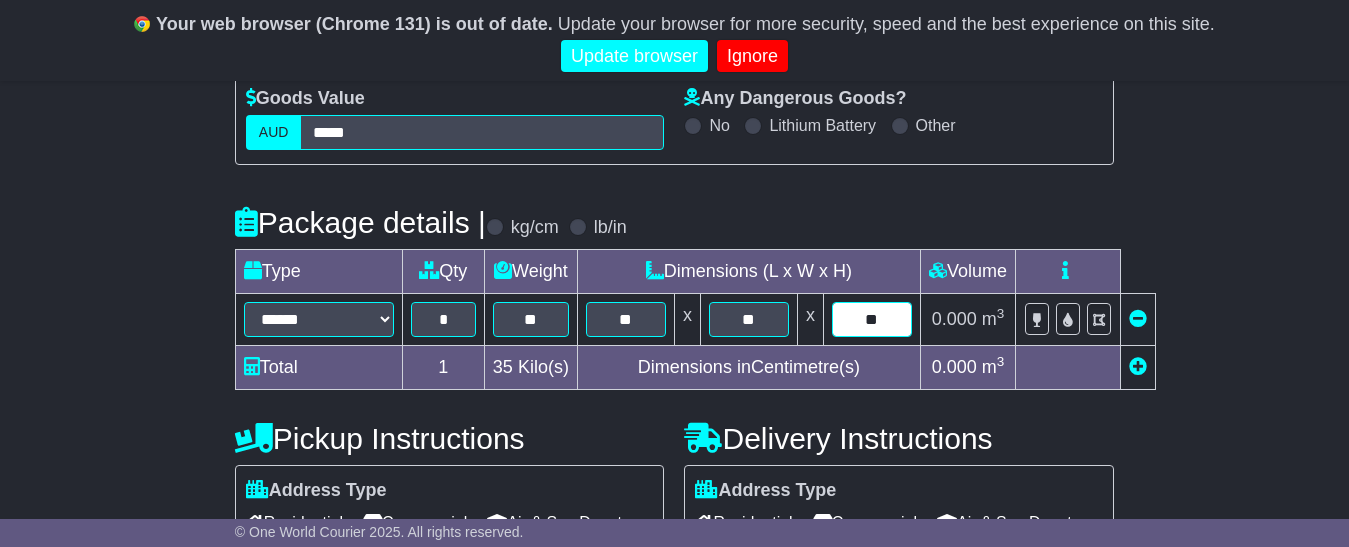 type on "**" 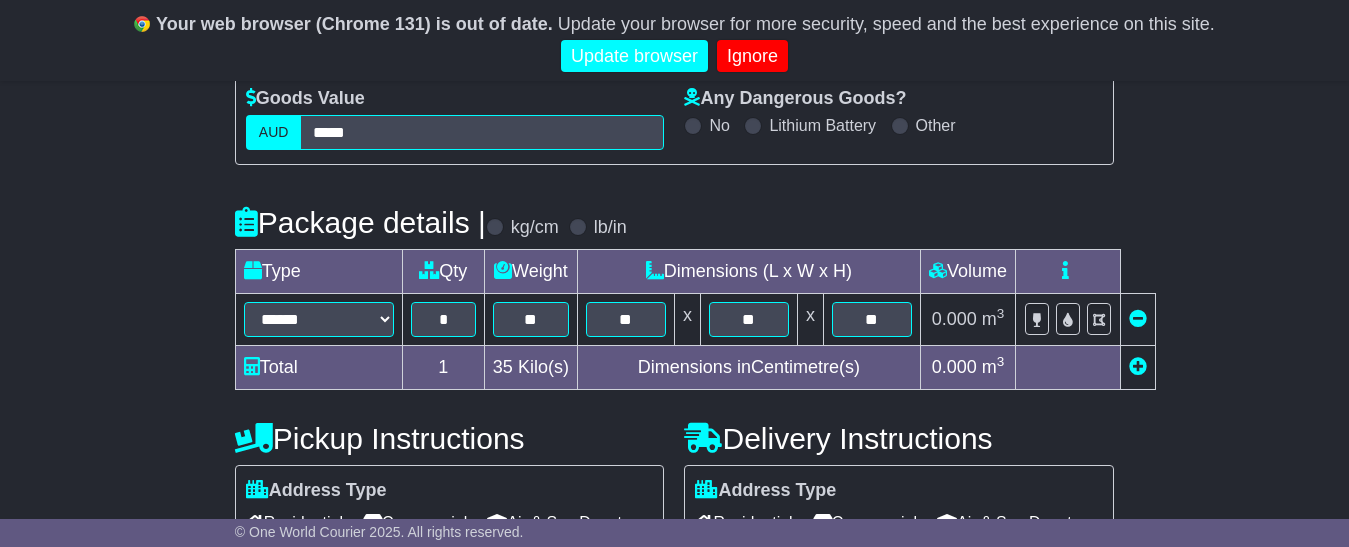 click at bounding box center [1067, 368] 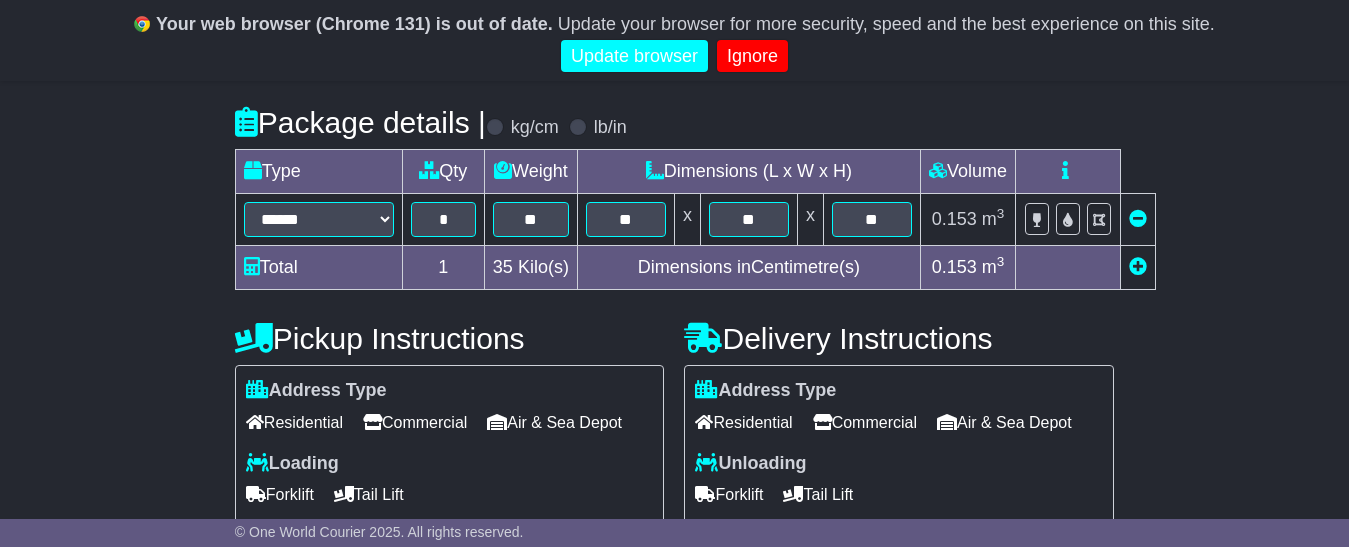 scroll, scrollTop: 600, scrollLeft: 0, axis: vertical 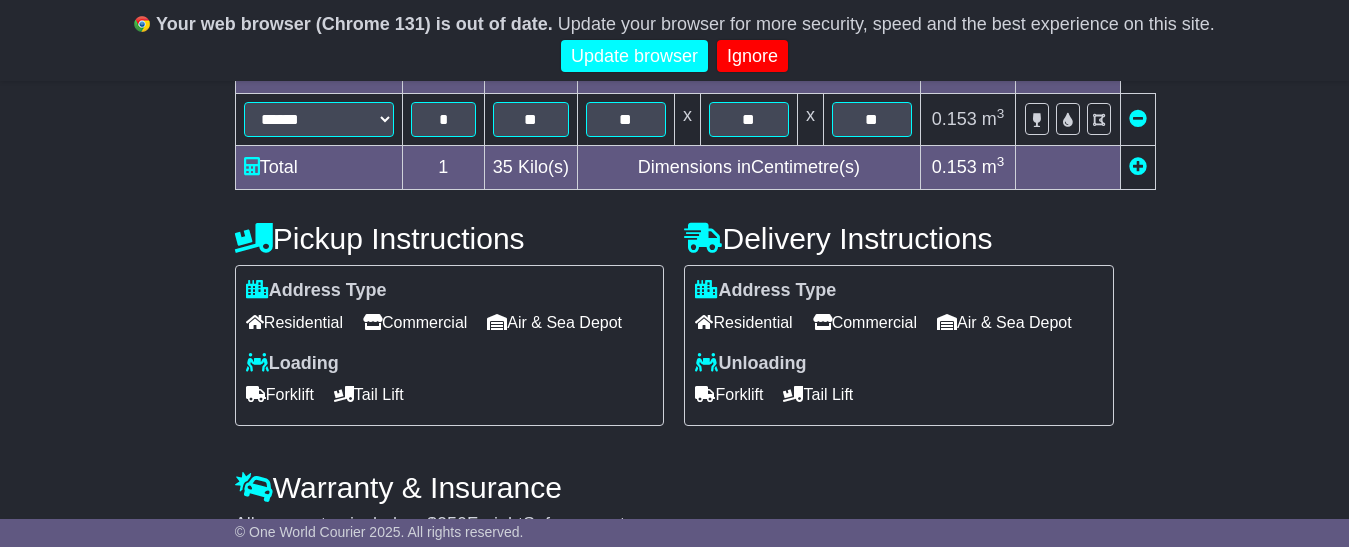 click on "Commercial" at bounding box center [294, 322] 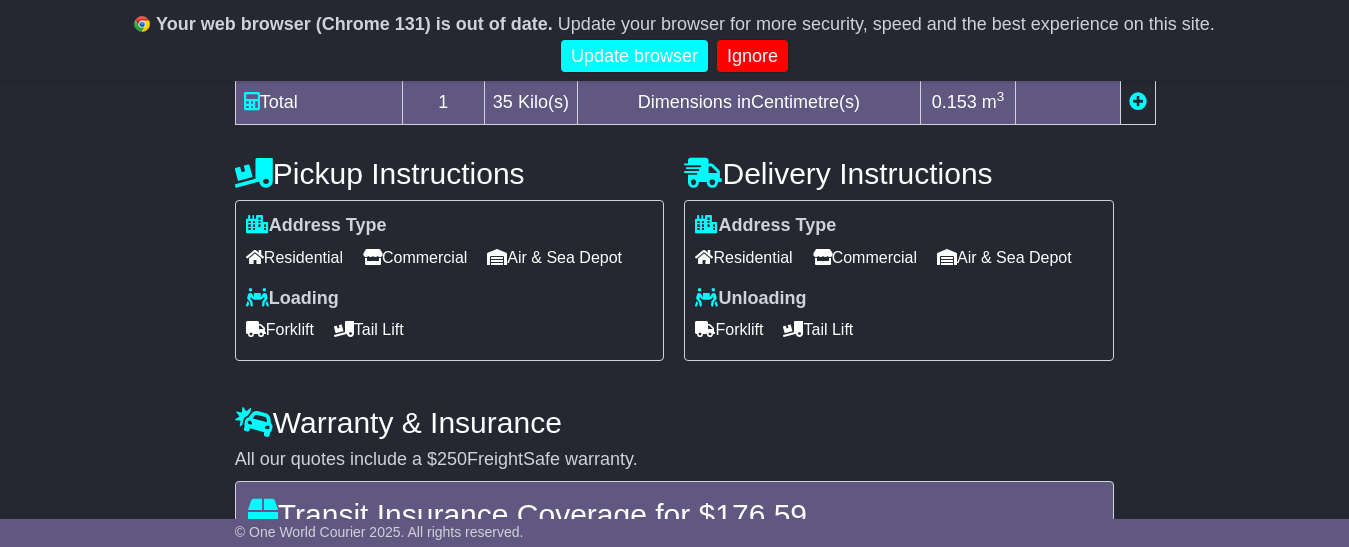 scroll, scrollTop: 700, scrollLeft: 0, axis: vertical 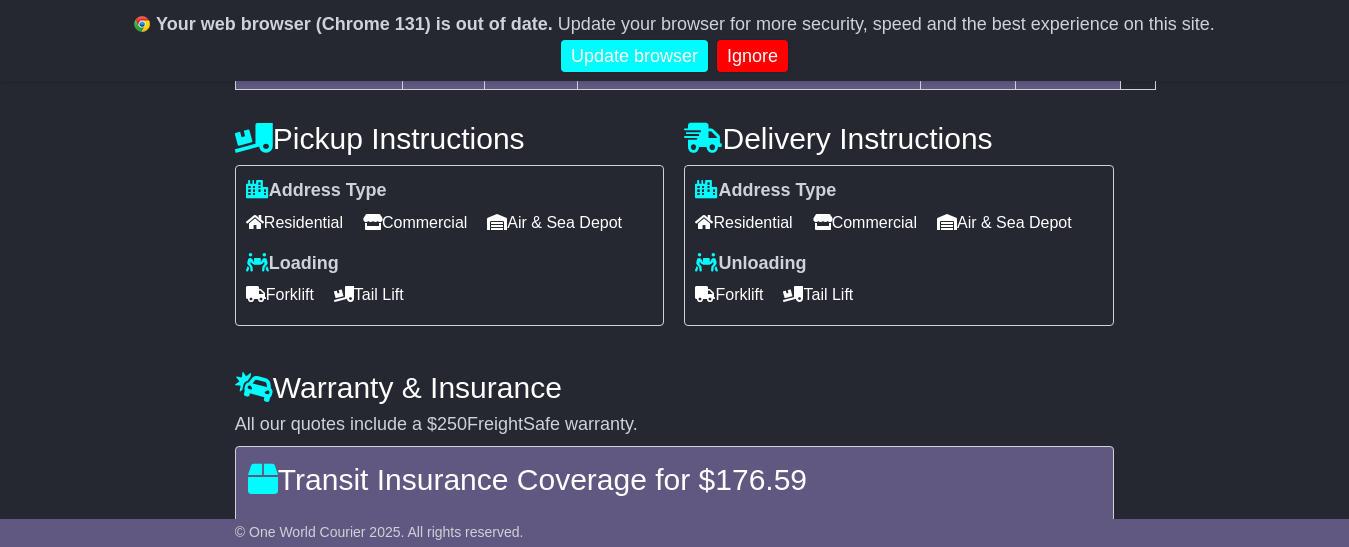 click on "Commercial" at bounding box center [743, 222] 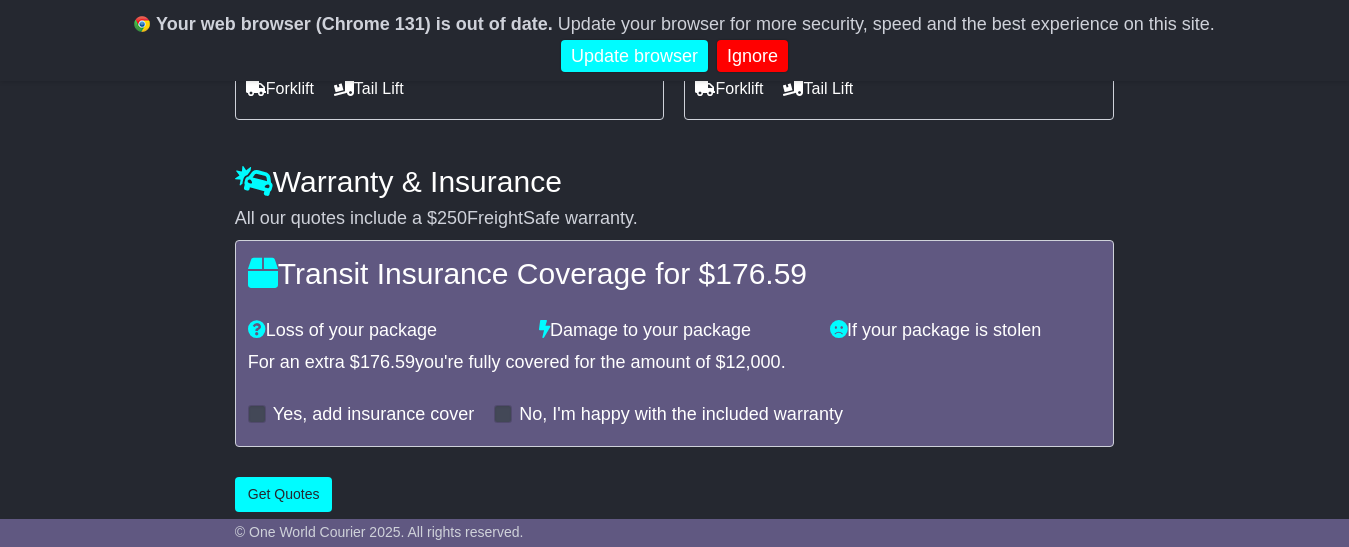 scroll, scrollTop: 989, scrollLeft: 0, axis: vertical 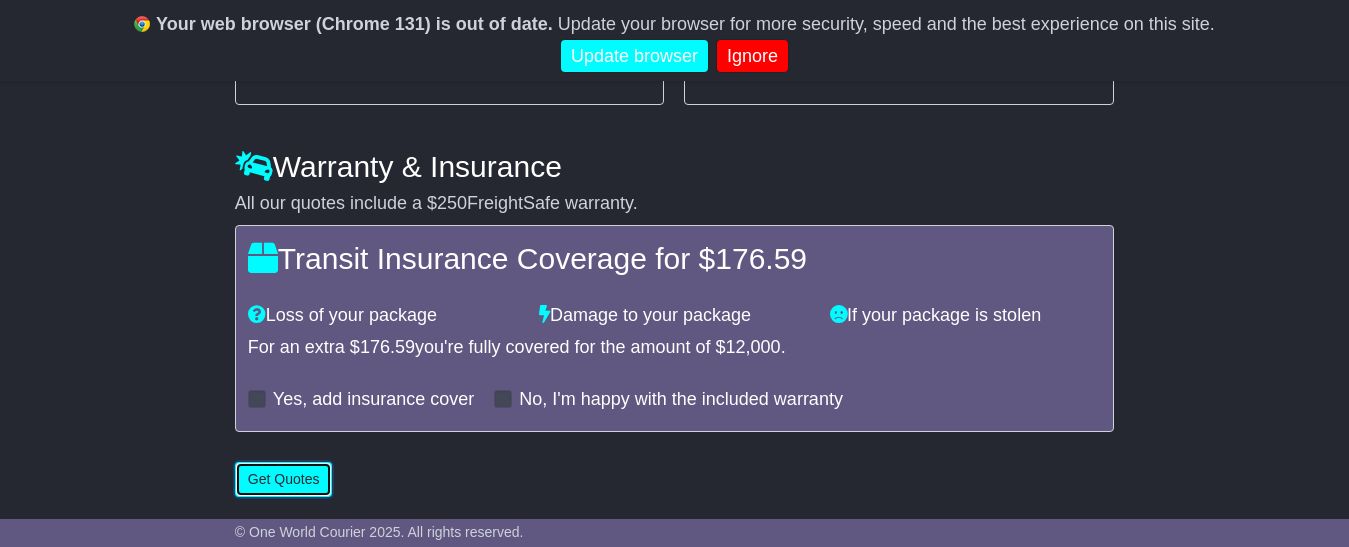 click on "Get Quotes" at bounding box center (284, 479) 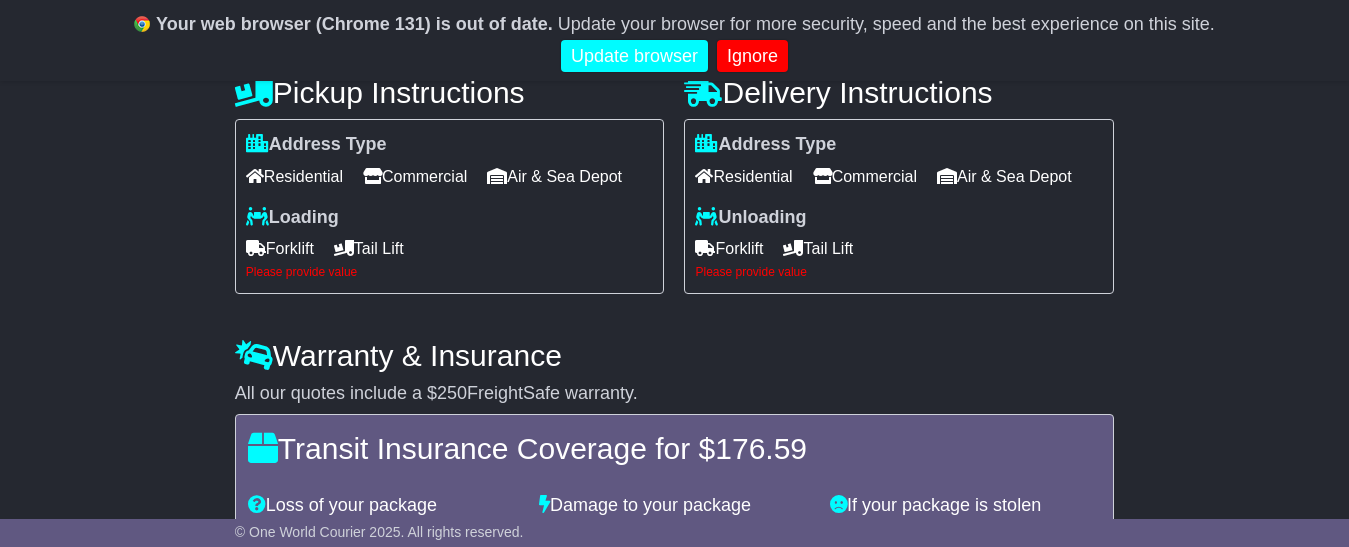 scroll, scrollTop: 689, scrollLeft: 0, axis: vertical 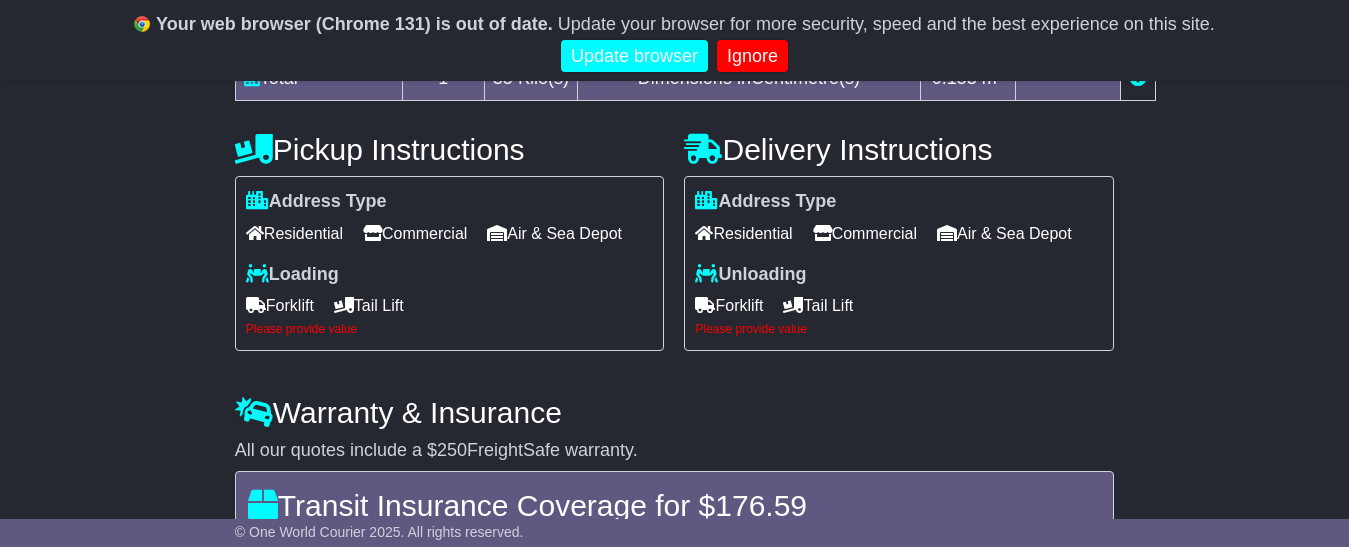 click on "Forklift" at bounding box center (280, 305) 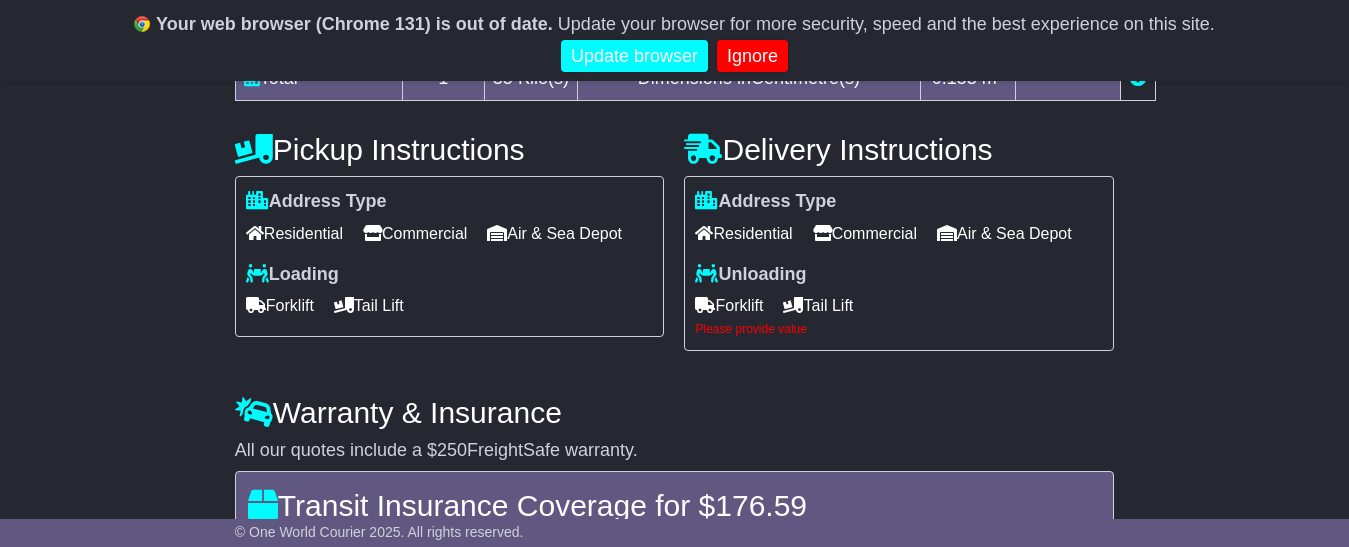 click on "Forklift" at bounding box center (729, 305) 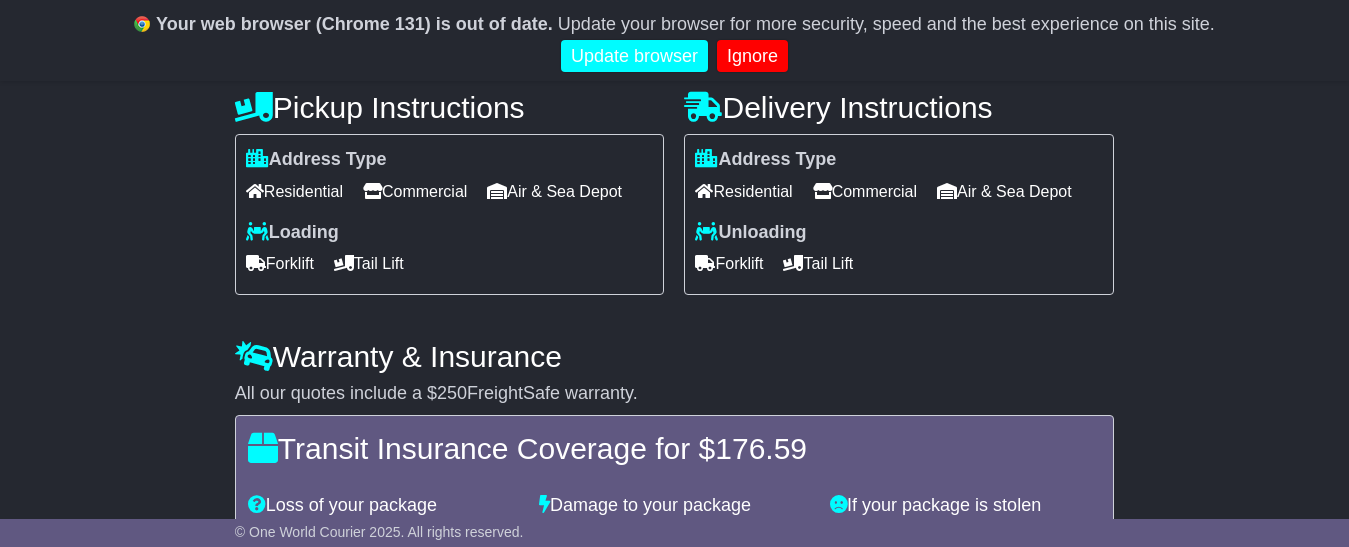 scroll, scrollTop: 689, scrollLeft: 0, axis: vertical 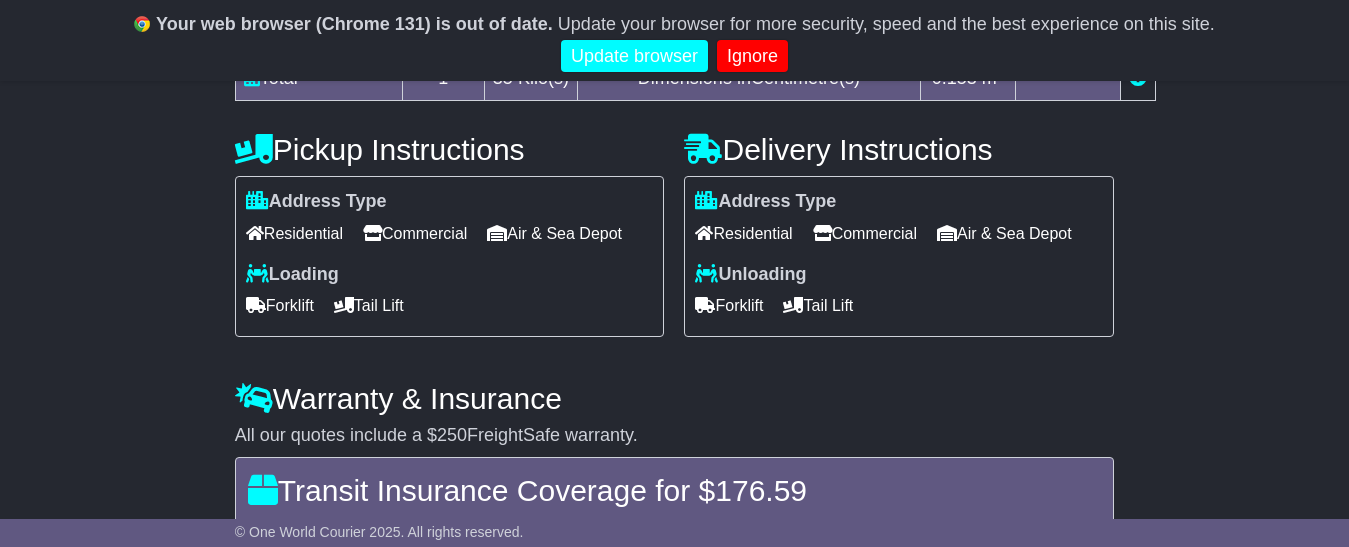 click on "Tail Lift" at bounding box center (280, 305) 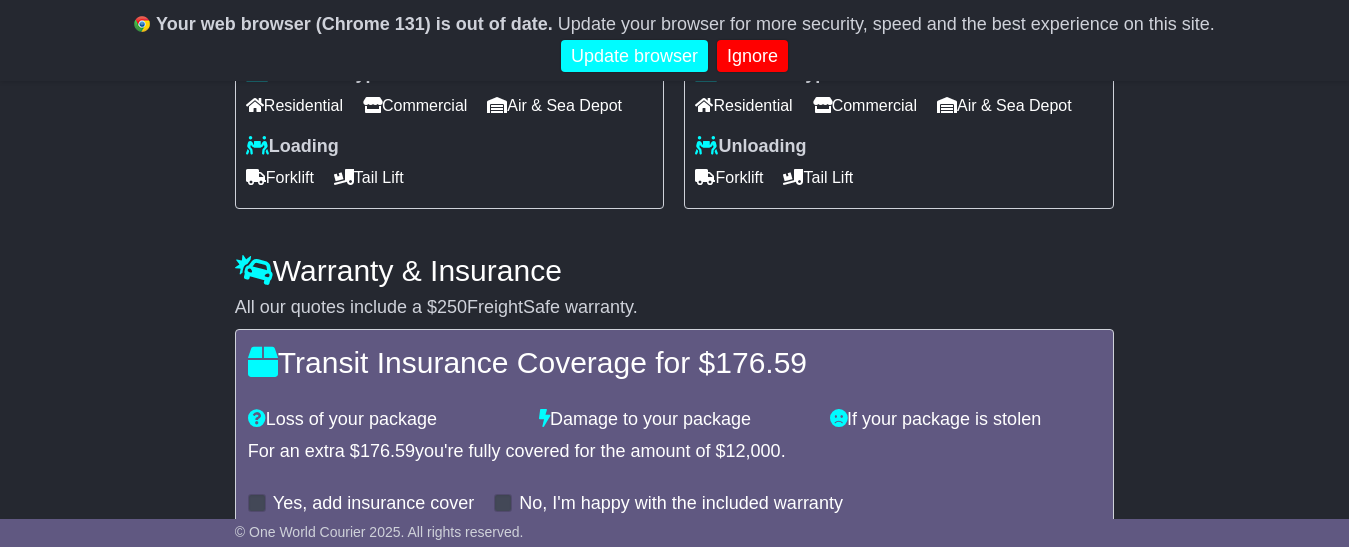 scroll, scrollTop: 989, scrollLeft: 0, axis: vertical 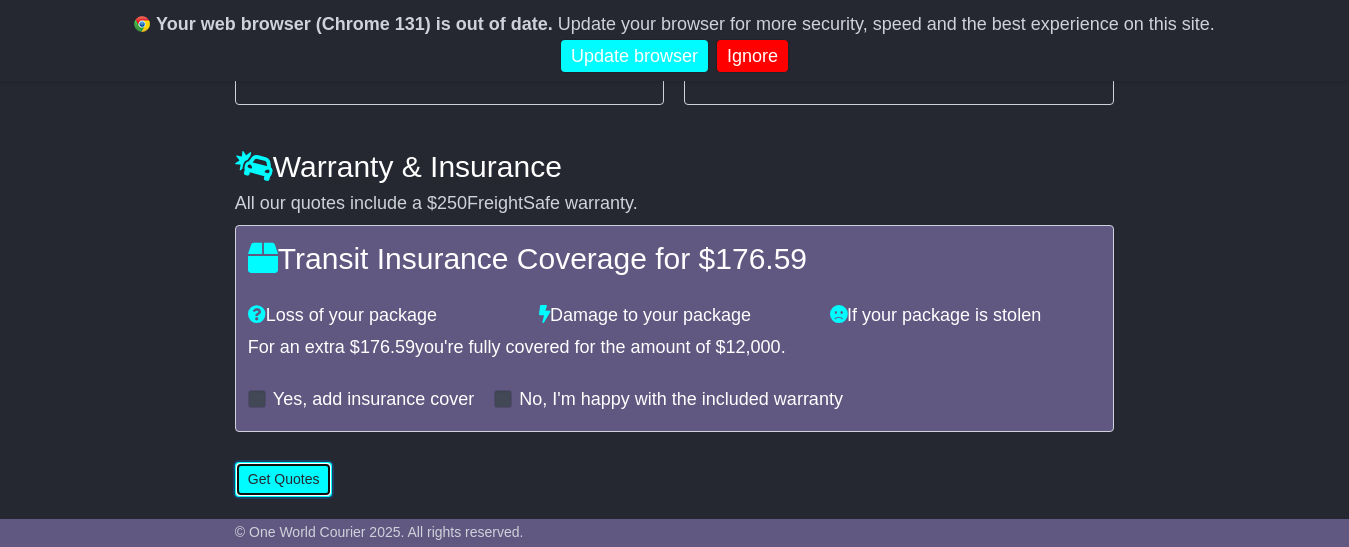 click on "Get Quotes" at bounding box center (284, 479) 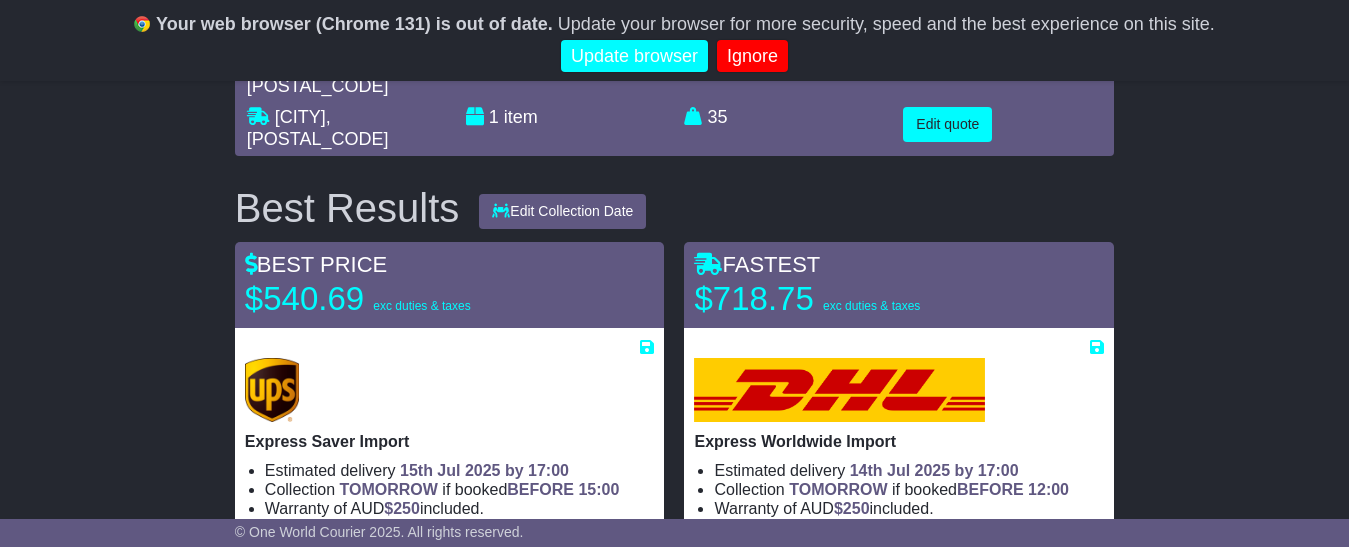 scroll, scrollTop: 141, scrollLeft: 0, axis: vertical 